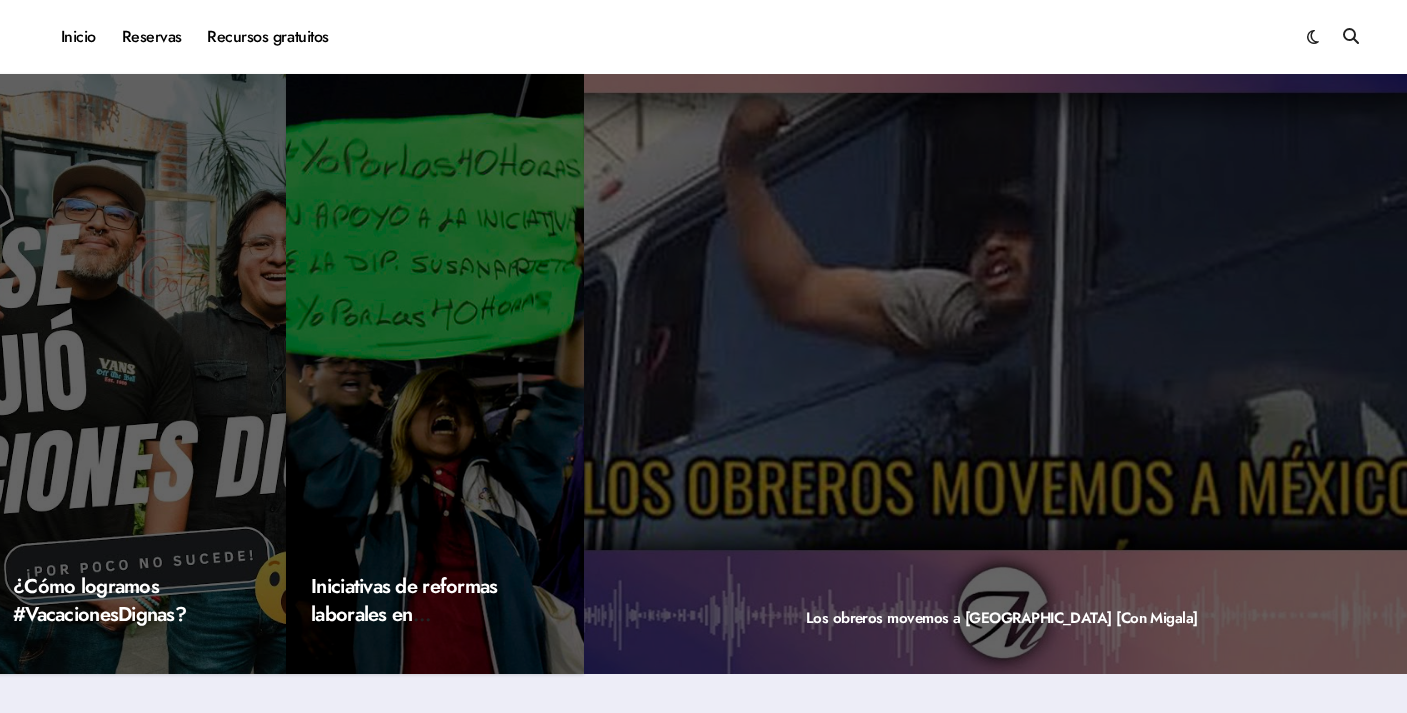 scroll, scrollTop: 0, scrollLeft: 0, axis: both 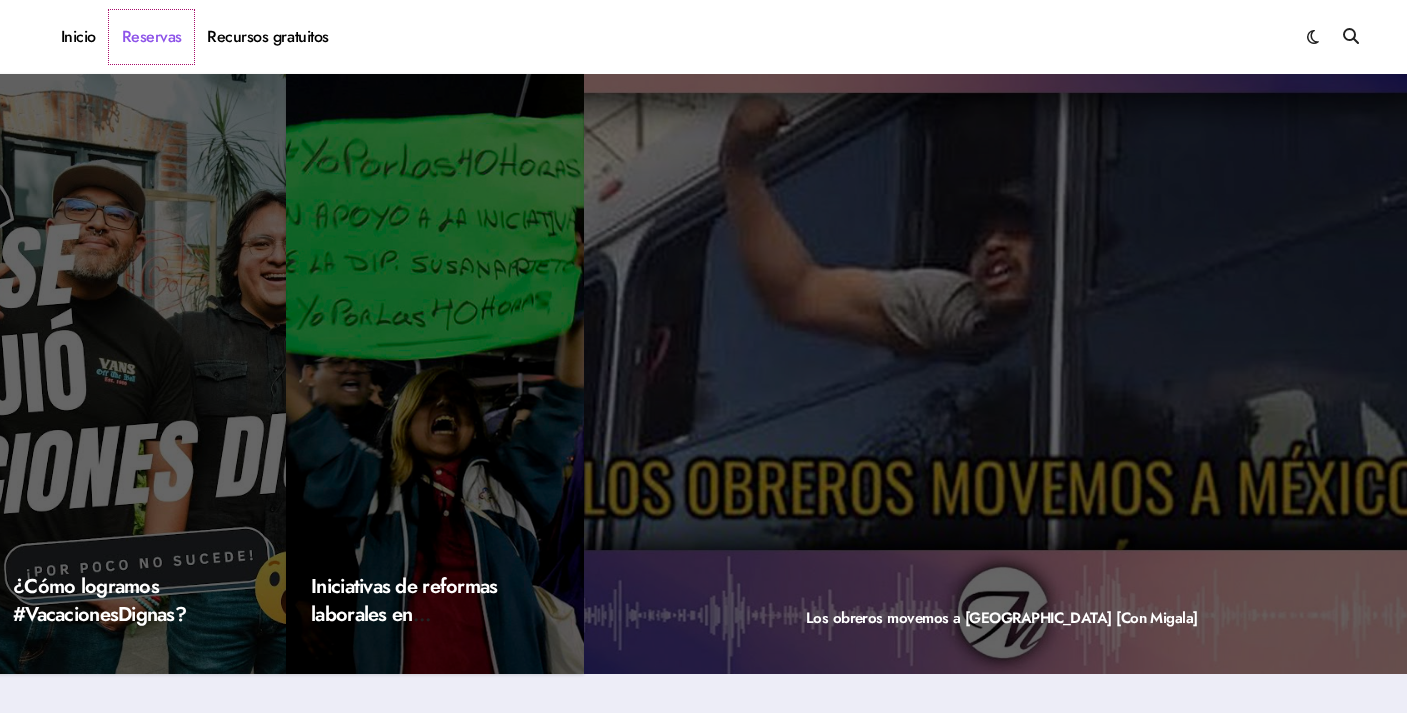 click on "Reservas" at bounding box center [152, 37] 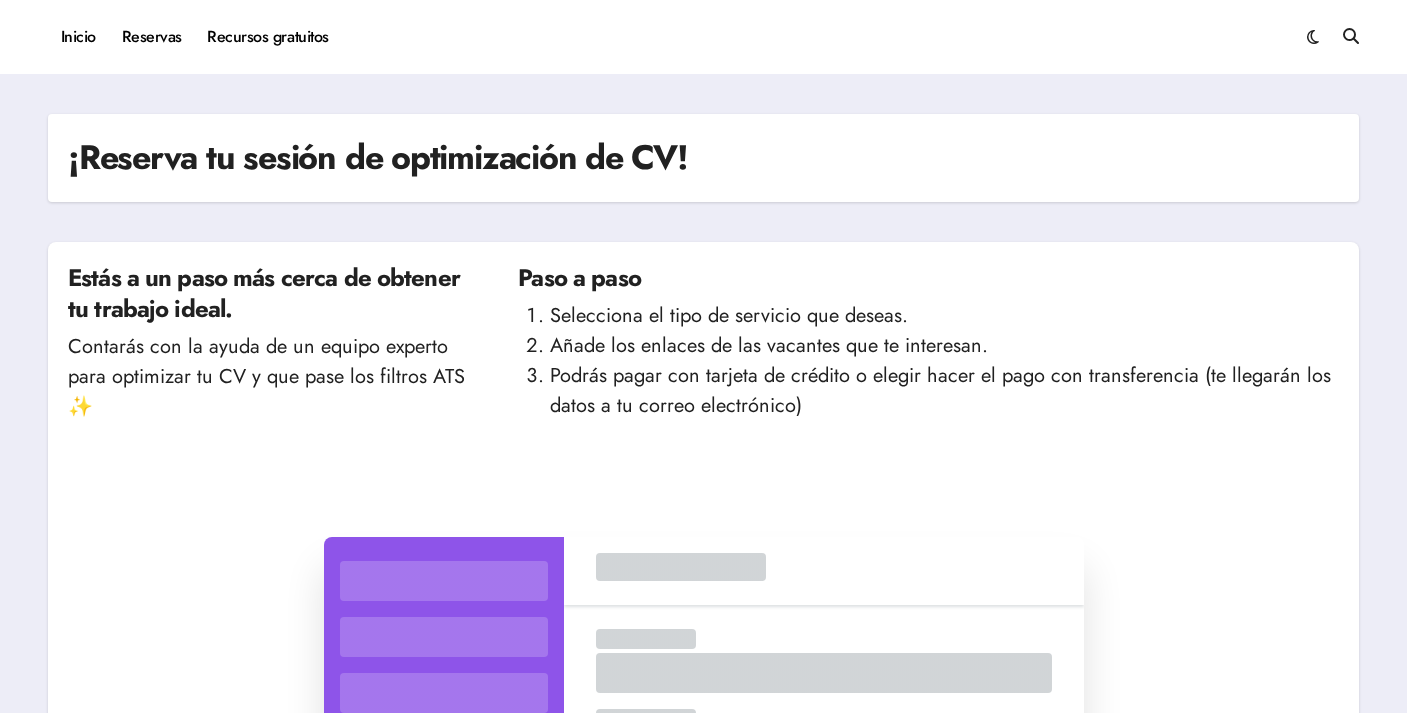 scroll, scrollTop: 0, scrollLeft: 0, axis: both 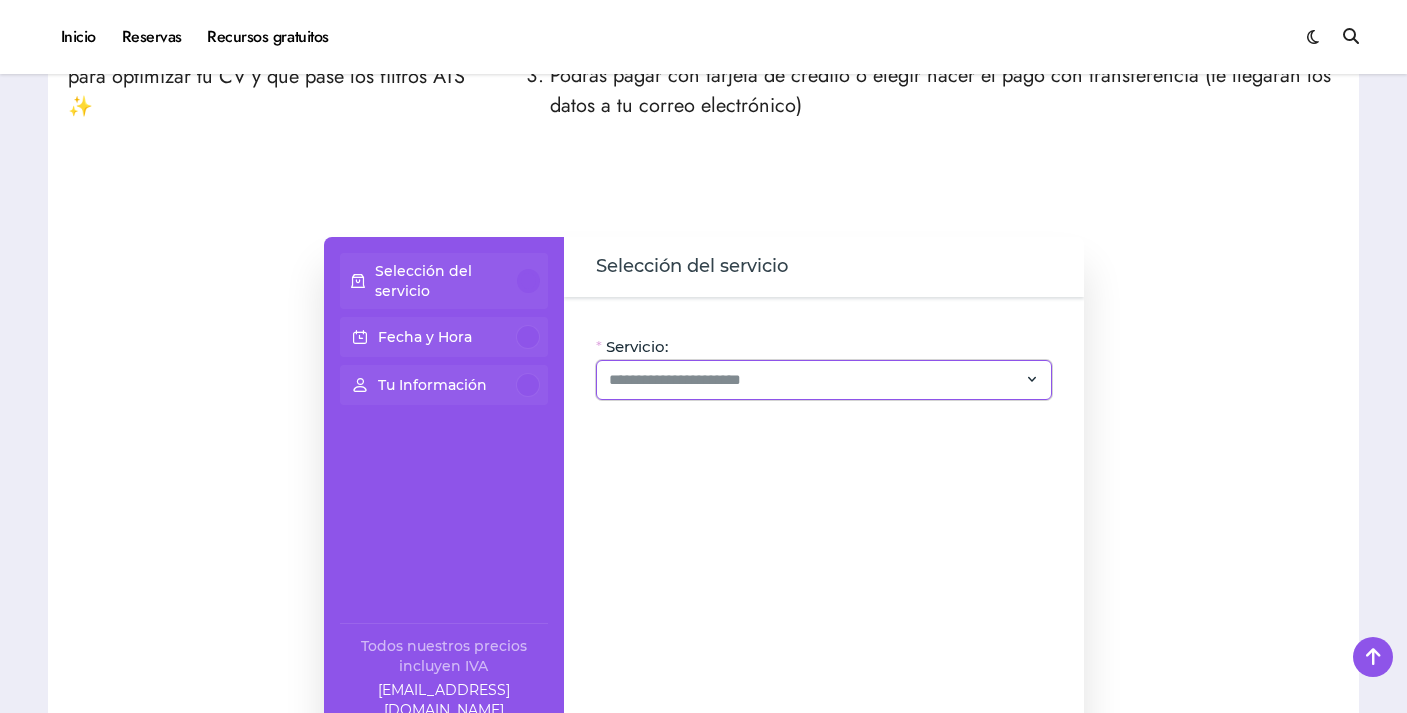 click 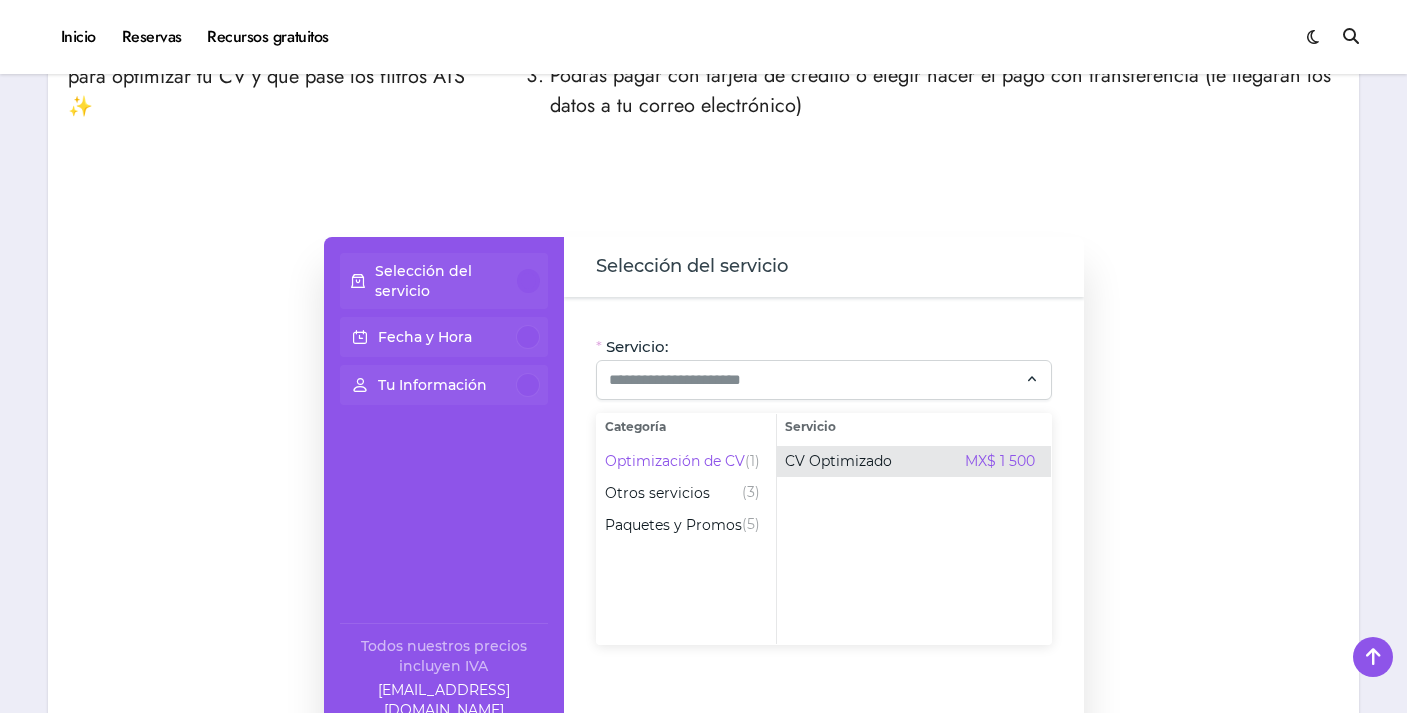 click on "CV Optimizado  MX$ 1 500" at bounding box center [910, 462] 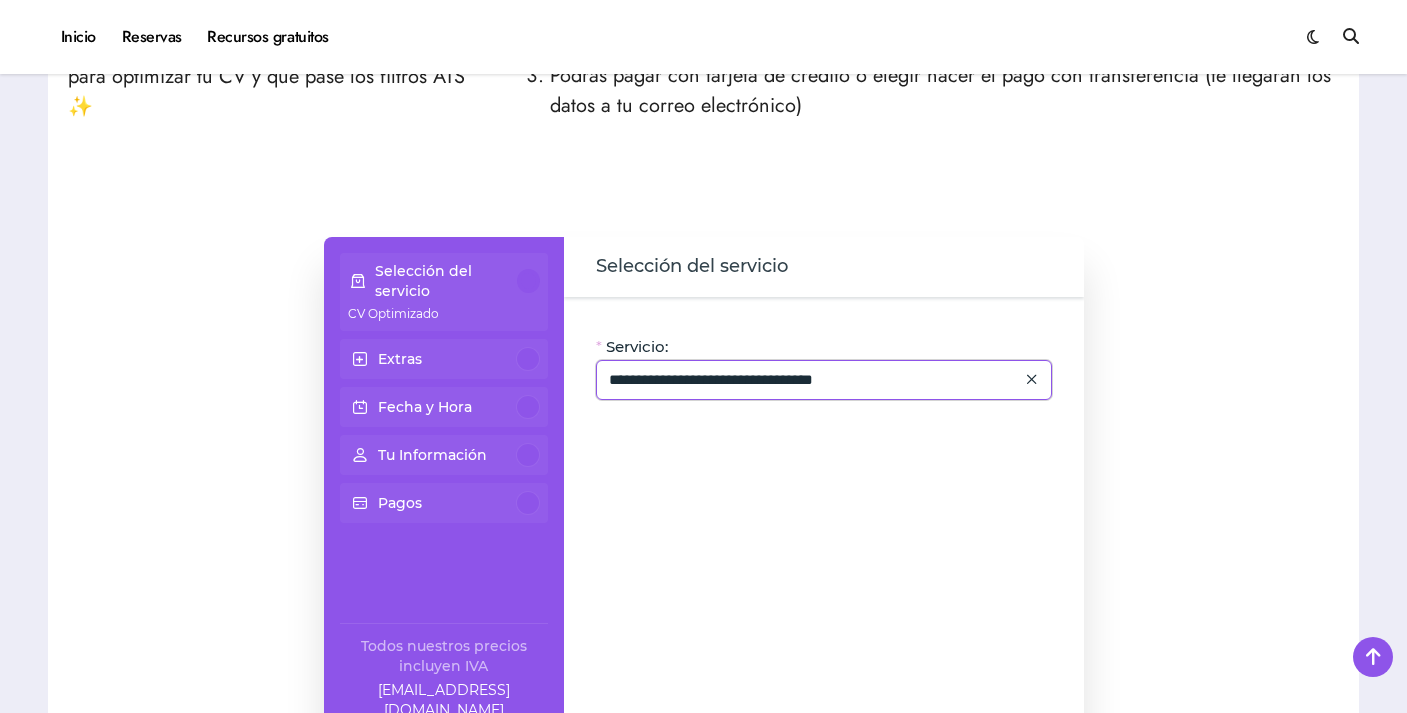 click on "**********" 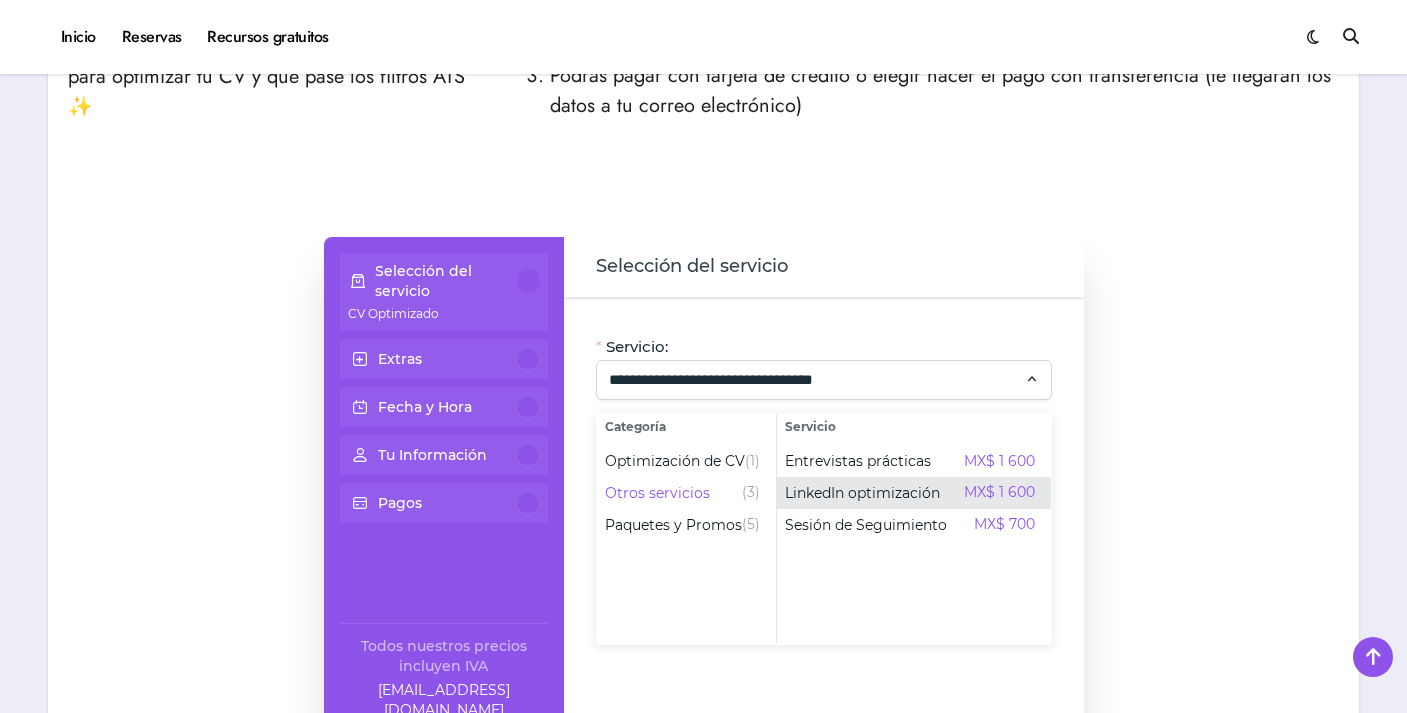 click on "LinkedIn optimización" at bounding box center (862, 493) 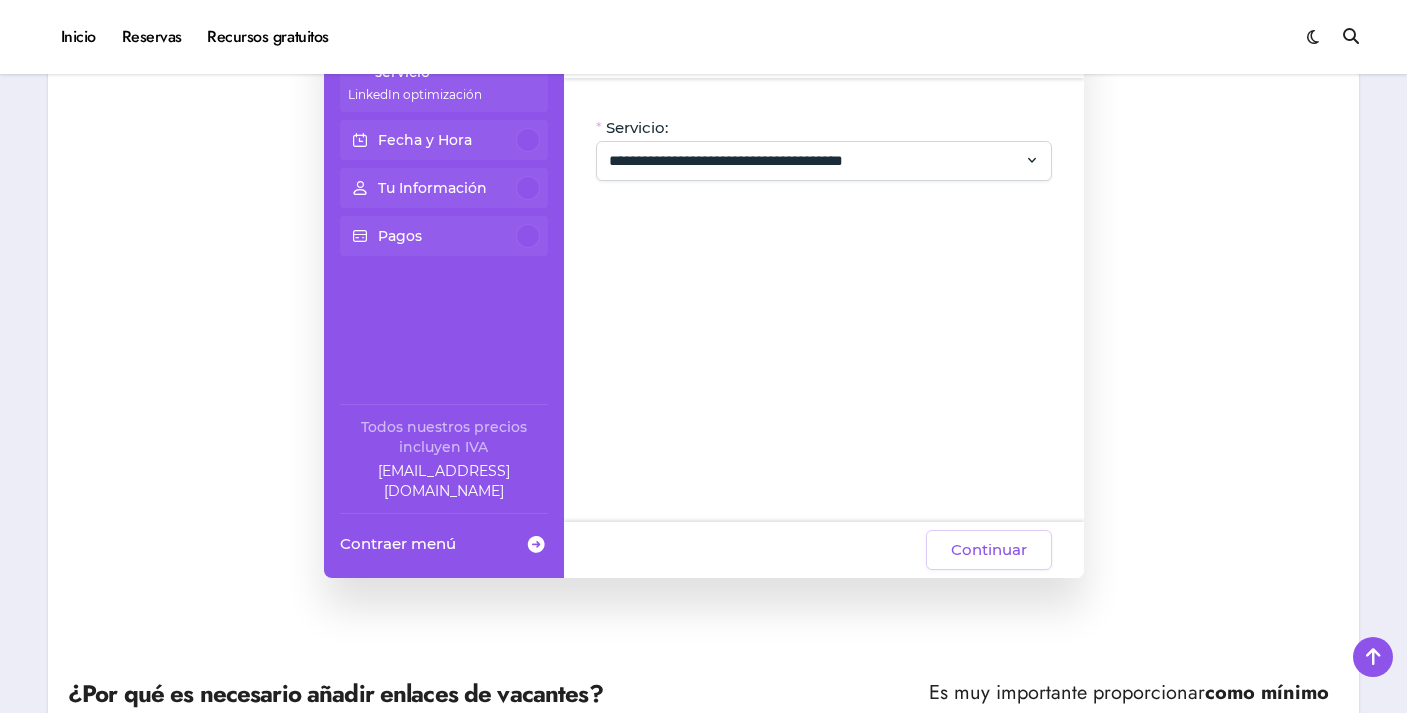 scroll, scrollTop: 446, scrollLeft: 0, axis: vertical 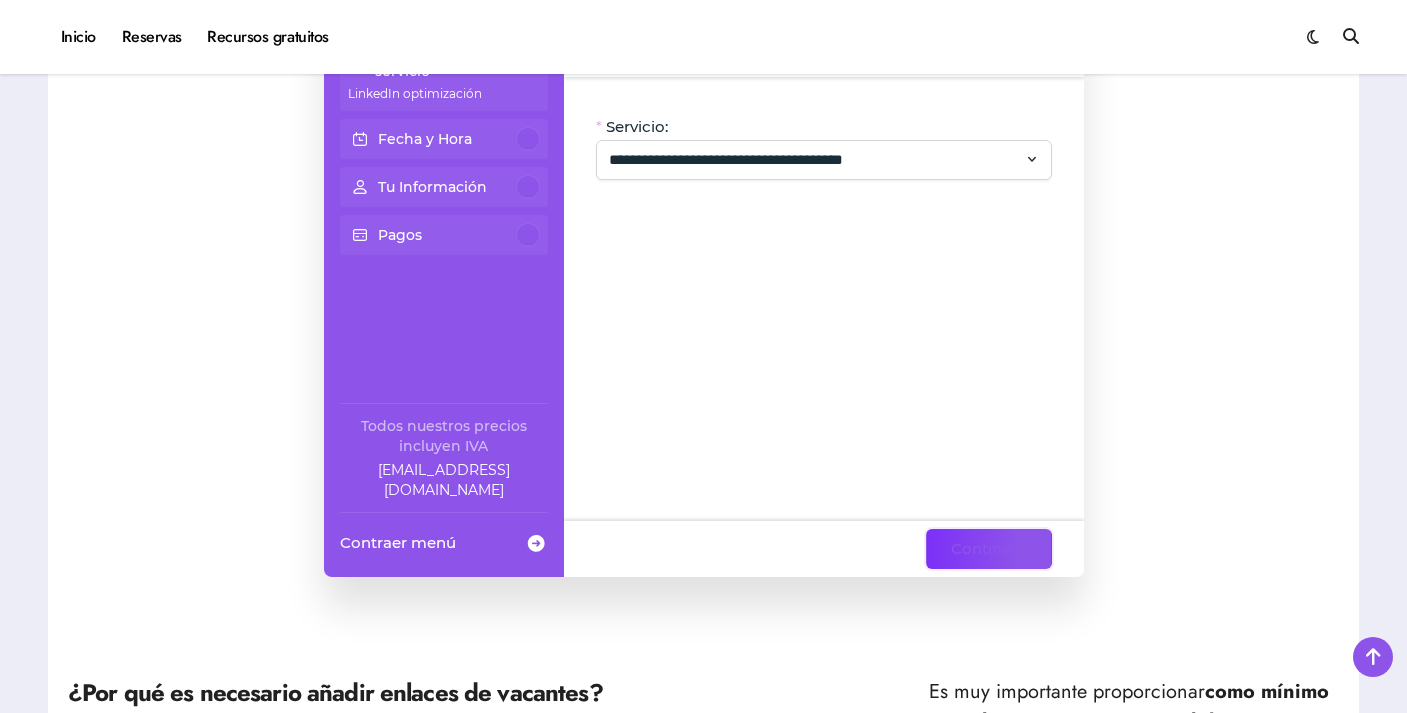 click on "Continuar" at bounding box center (989, 549) 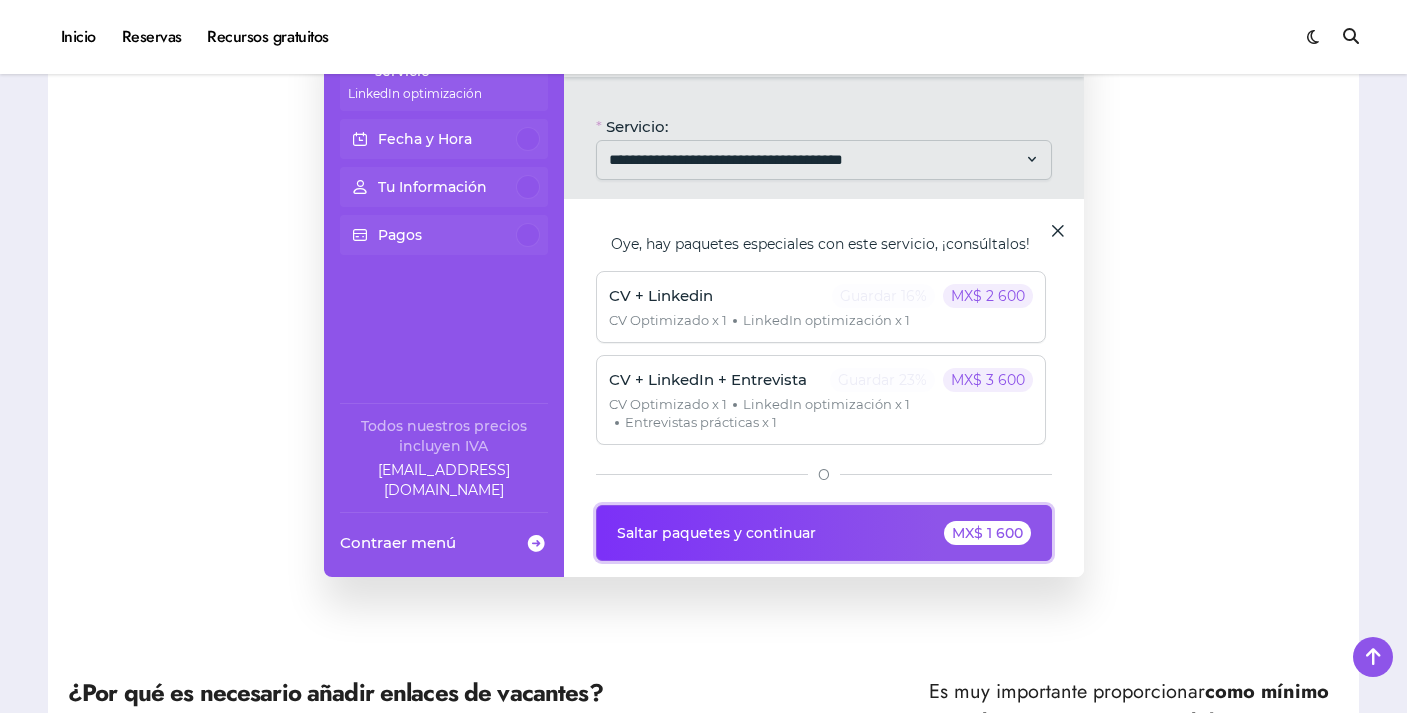 click on "Saltar paquetes y continuar MX$ 1 600" 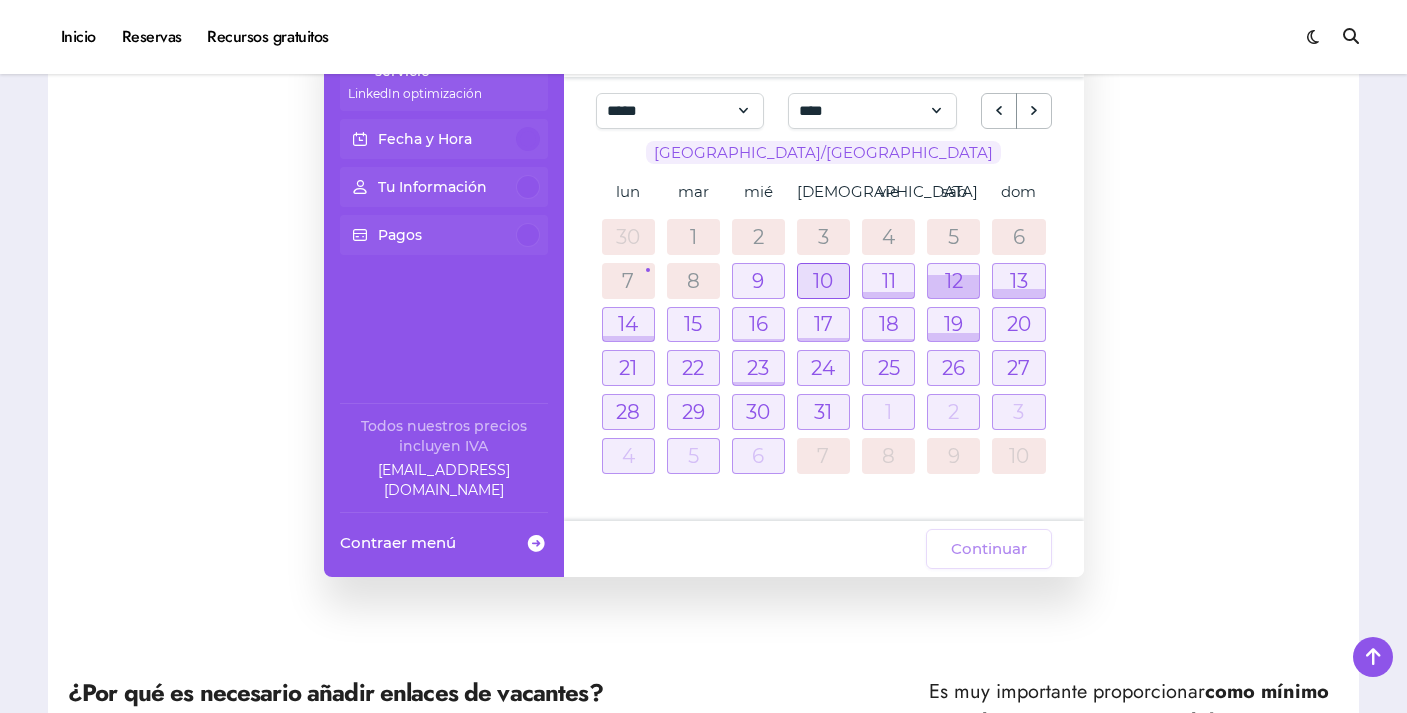 click at bounding box center [823, 281] 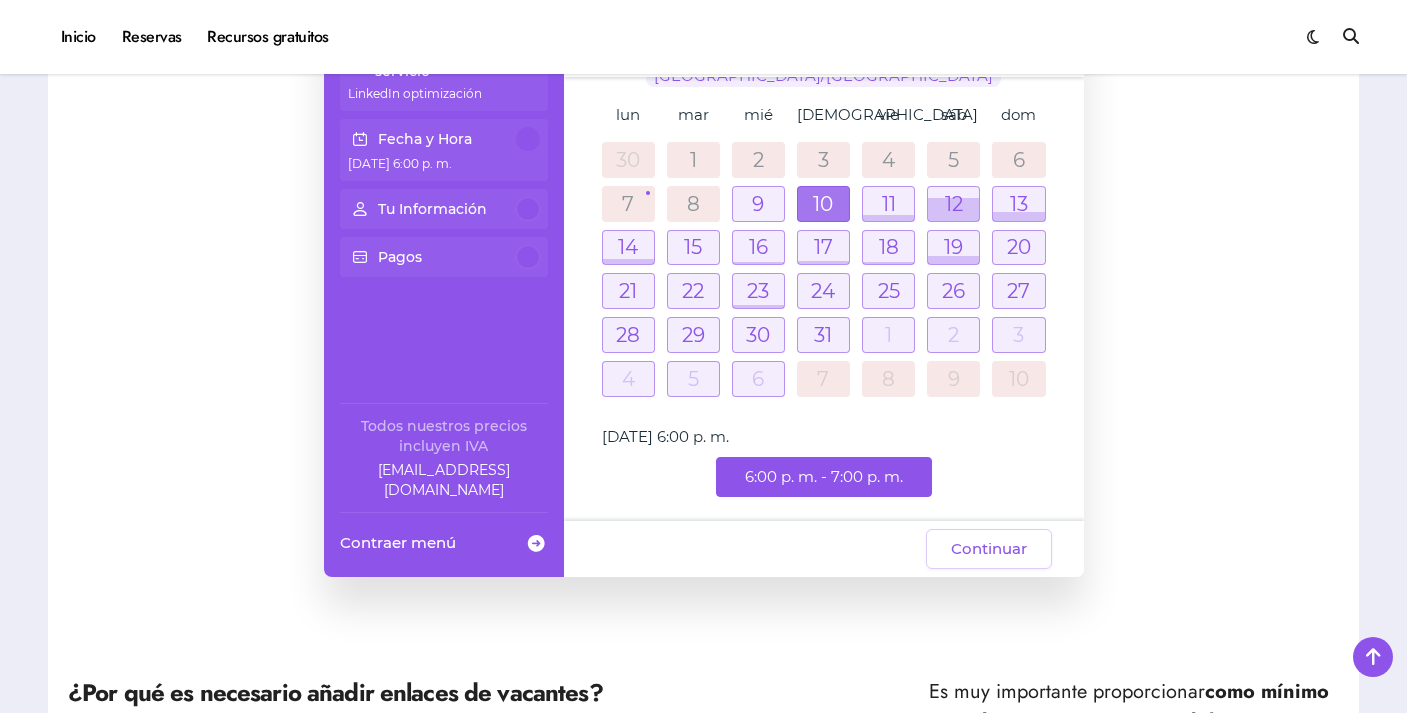 scroll, scrollTop: 77, scrollLeft: 0, axis: vertical 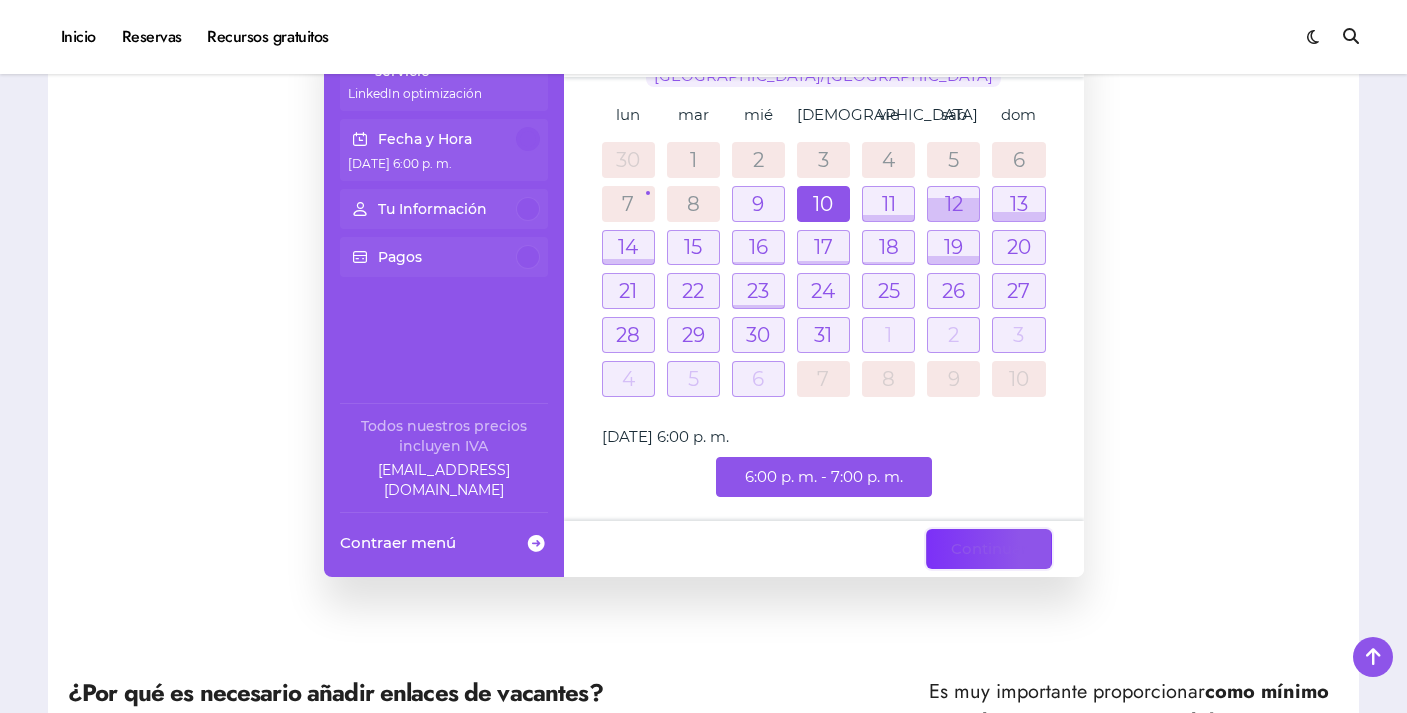 click on "Continuar" at bounding box center [989, 549] 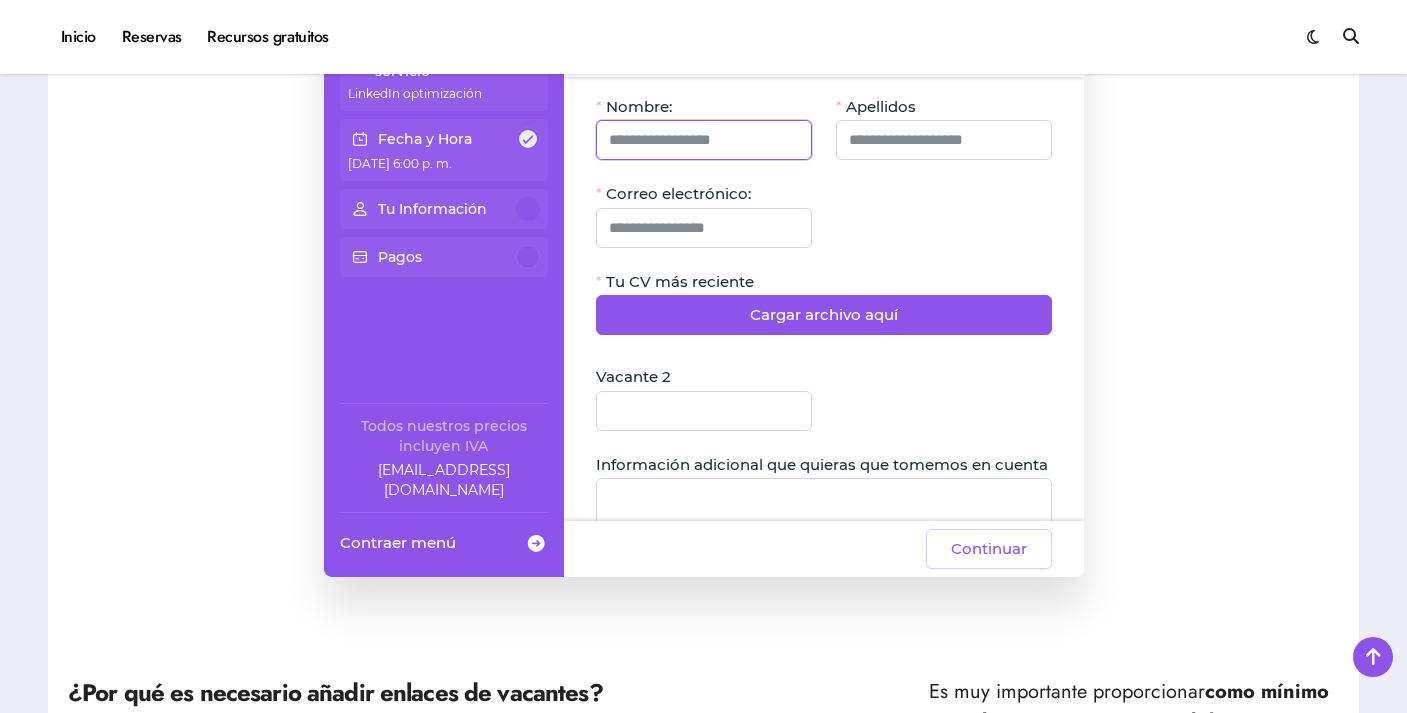 click 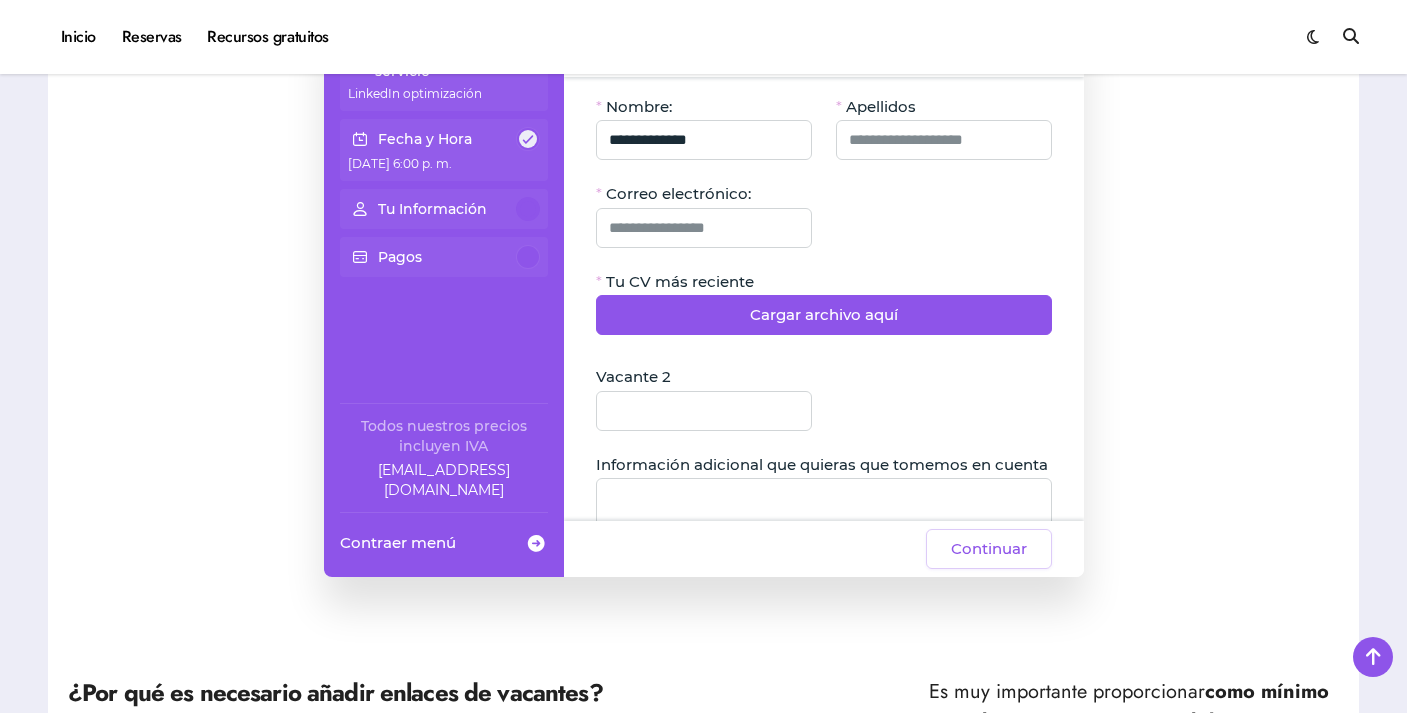 type on "**********" 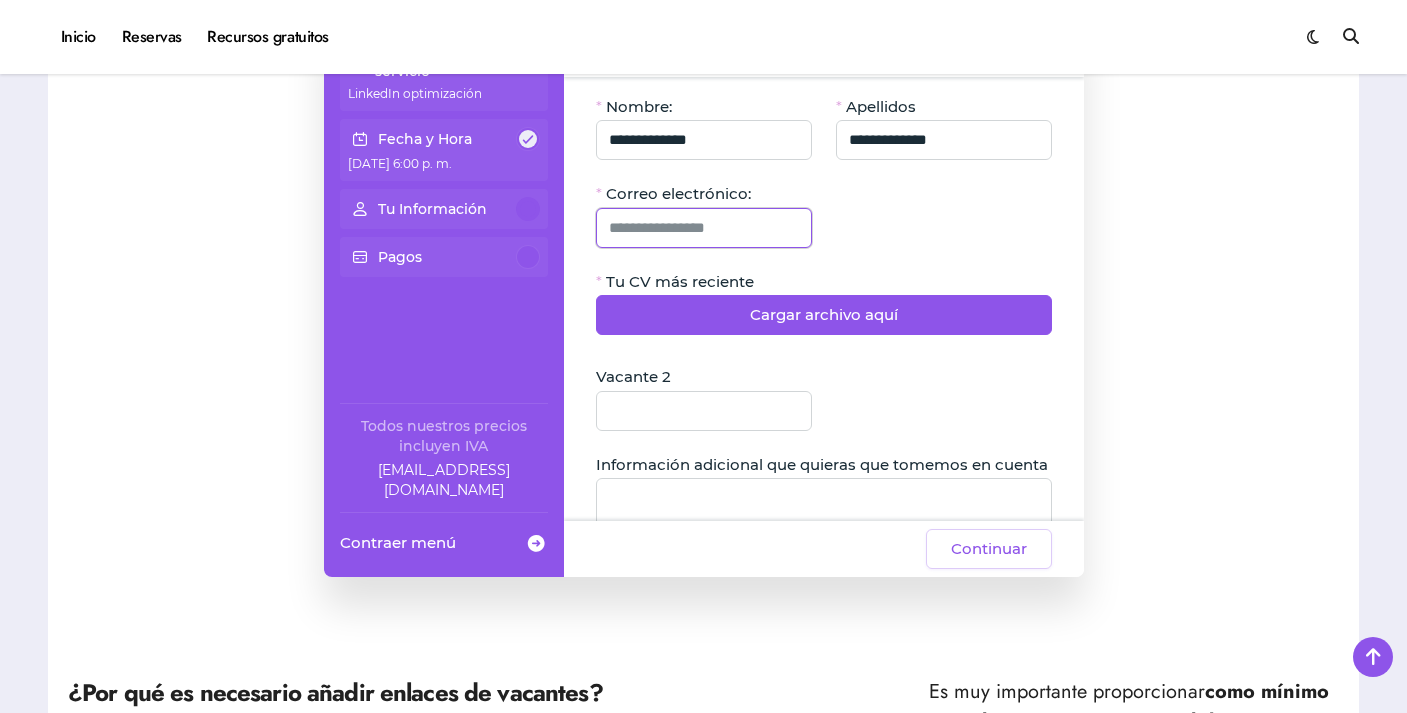 type on "**********" 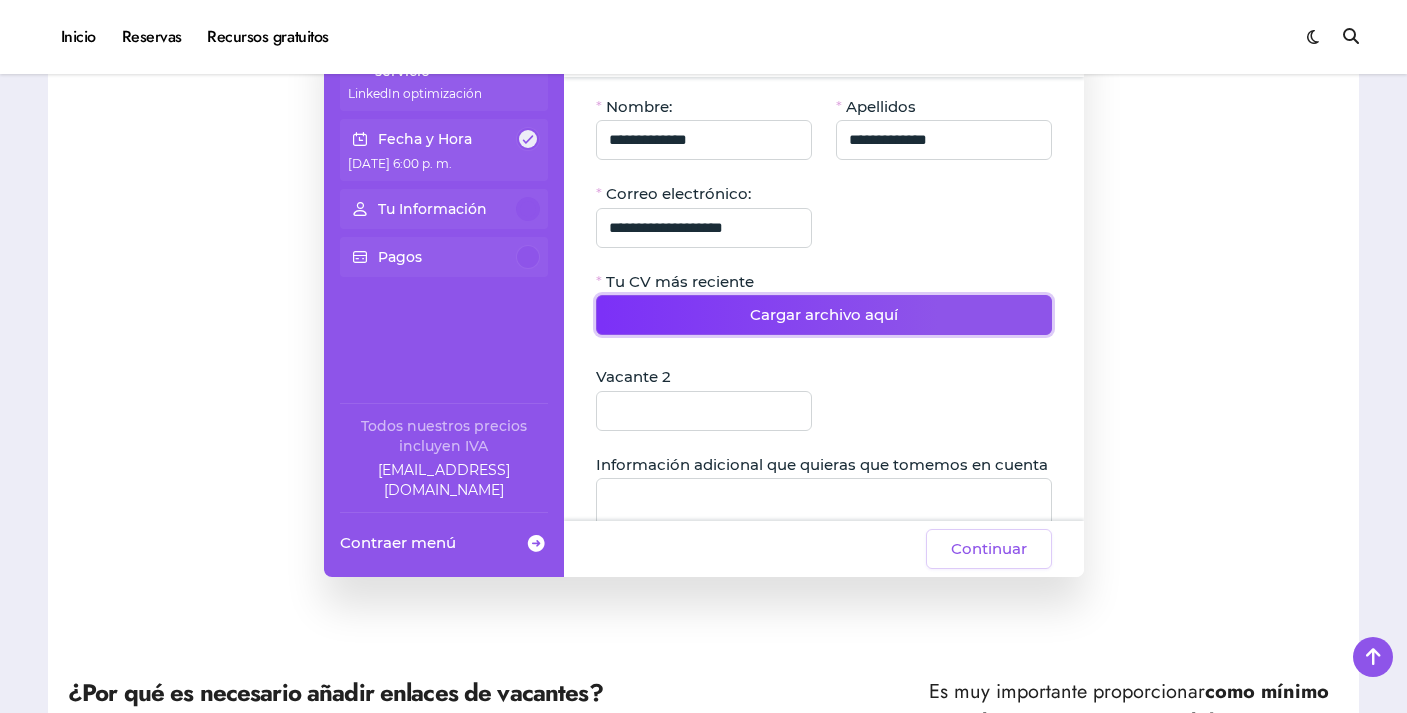 click on "Cargar archivo aquí" at bounding box center (824, 315) 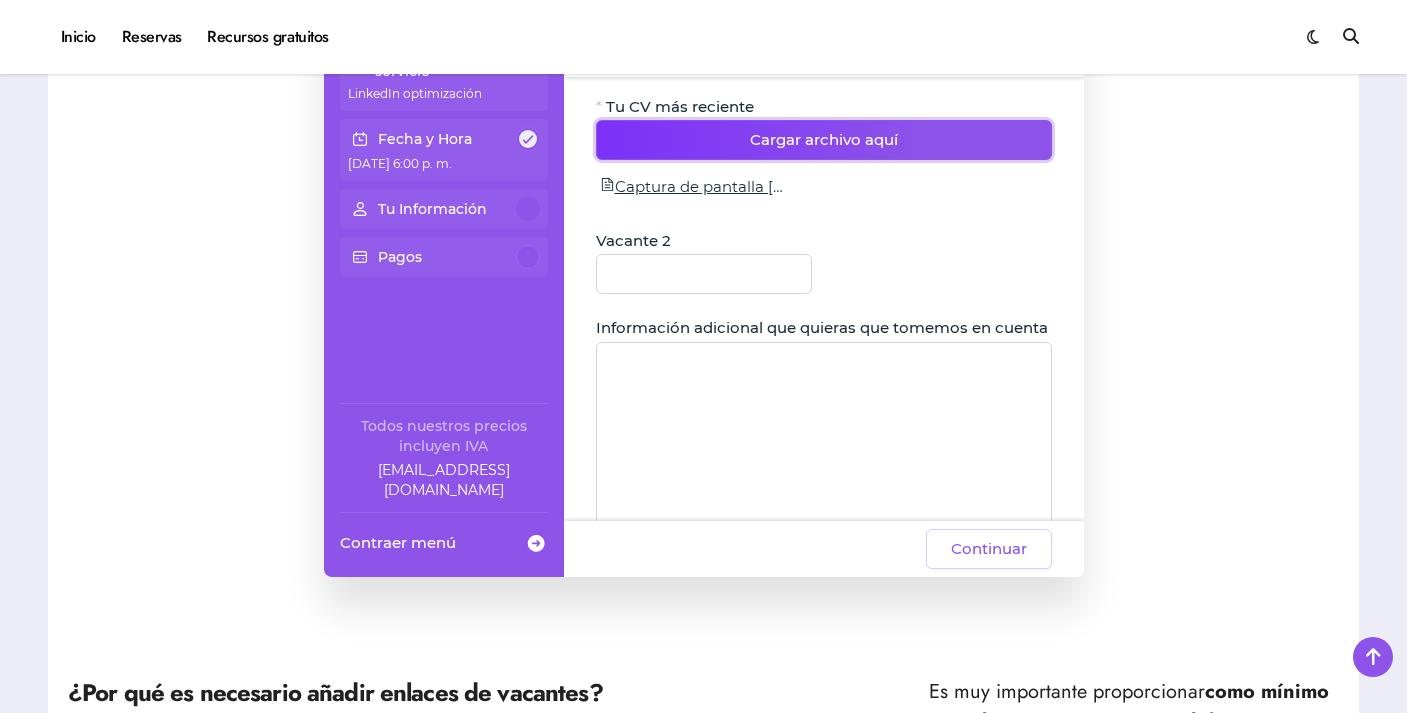 scroll, scrollTop: 399, scrollLeft: 0, axis: vertical 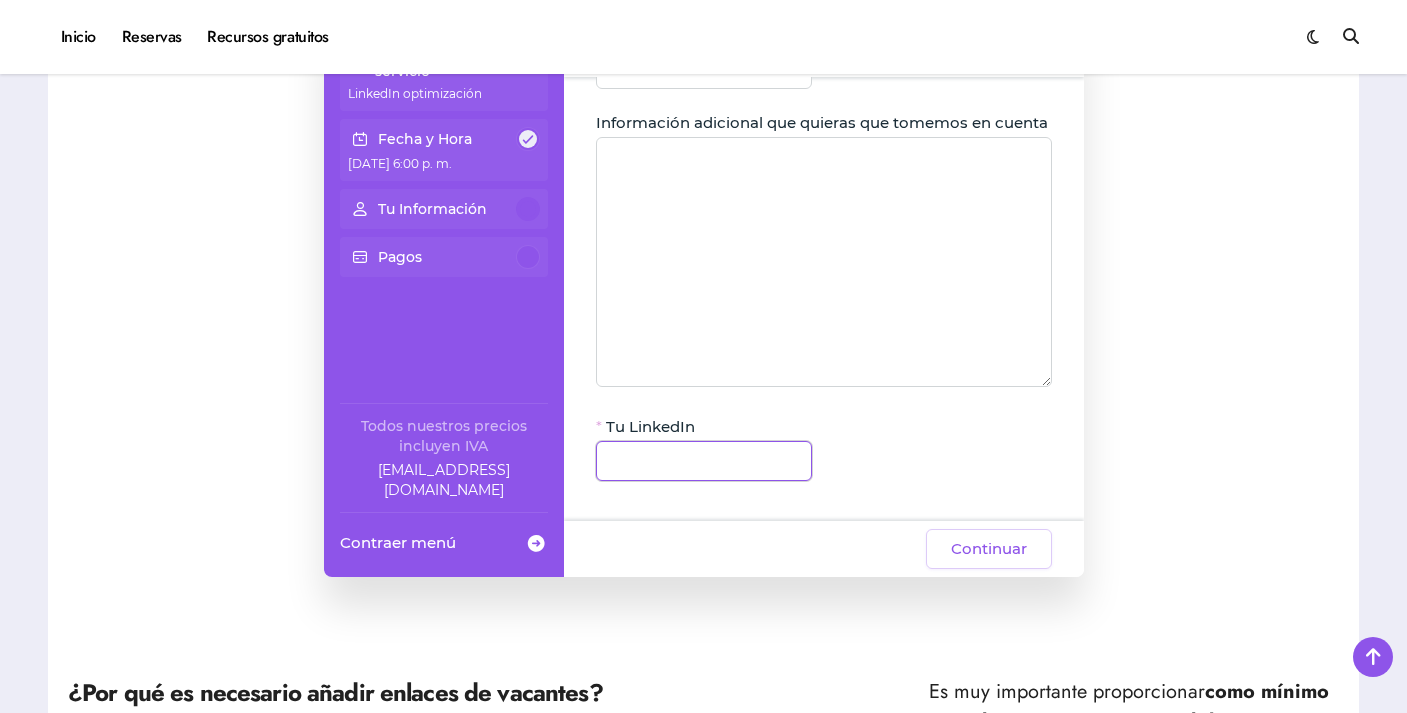 click 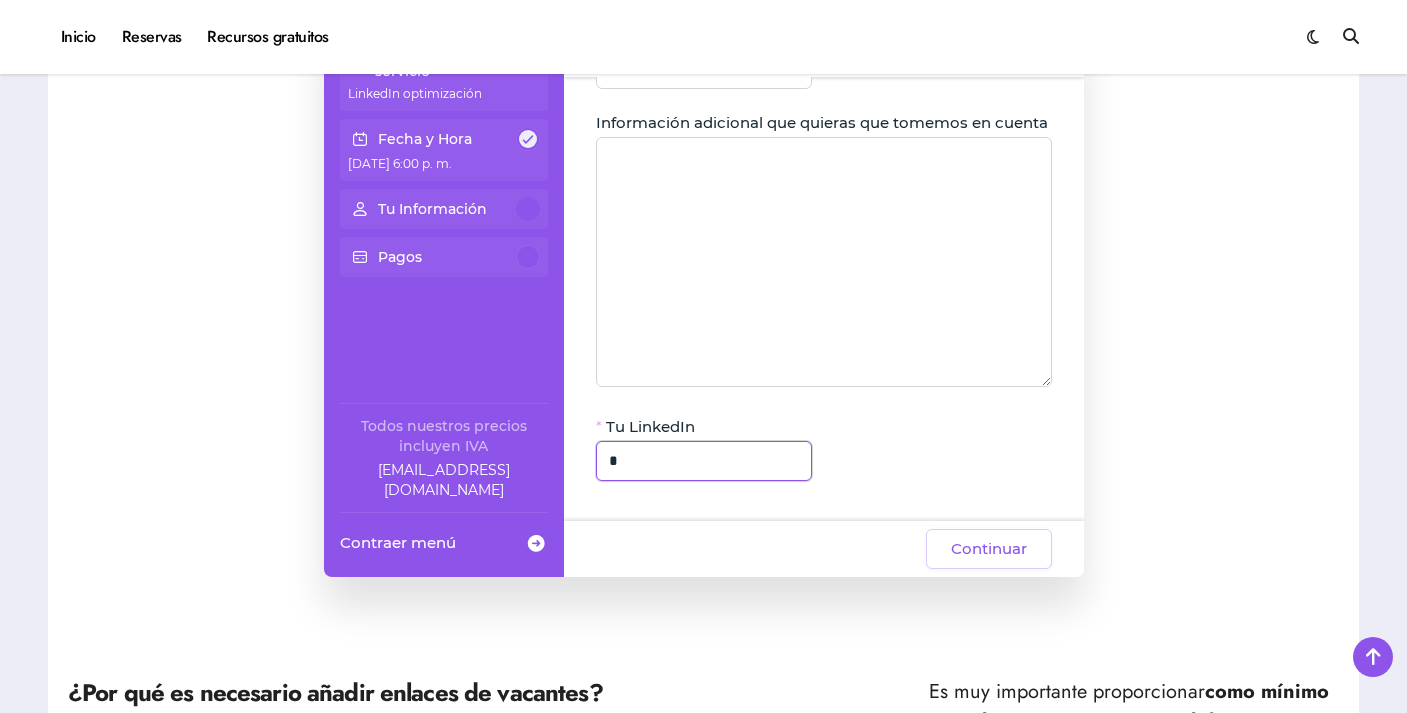 type on "*" 